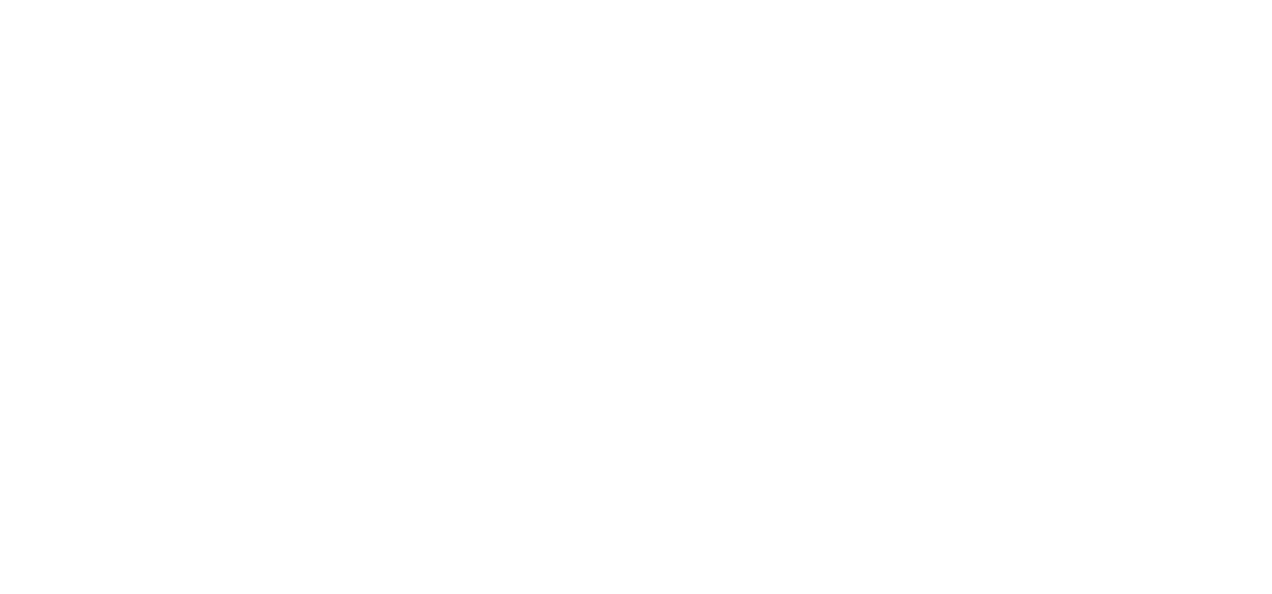 scroll, scrollTop: 0, scrollLeft: 0, axis: both 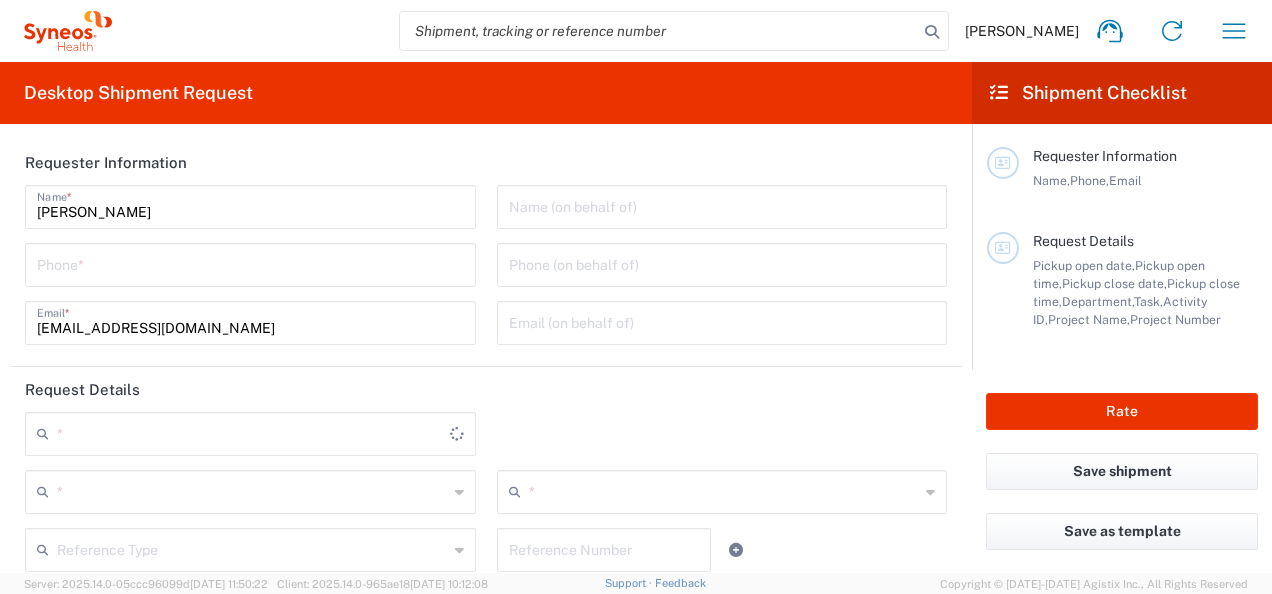 type on "8561" 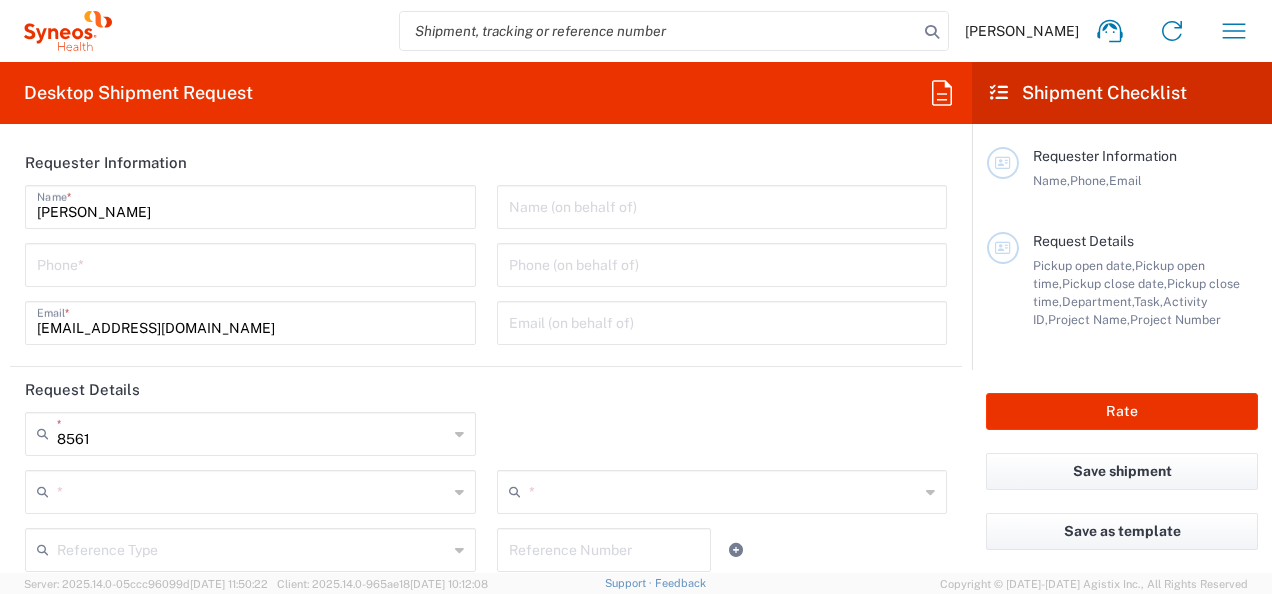 type on "India" 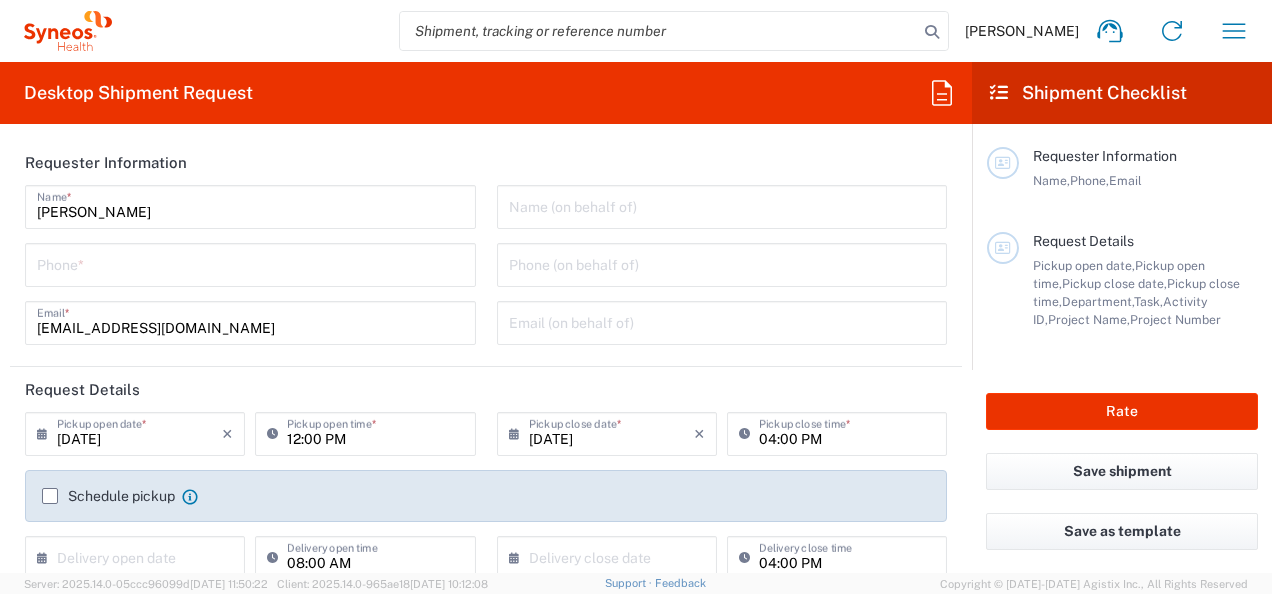 type on "Syneos Health India Private Limited" 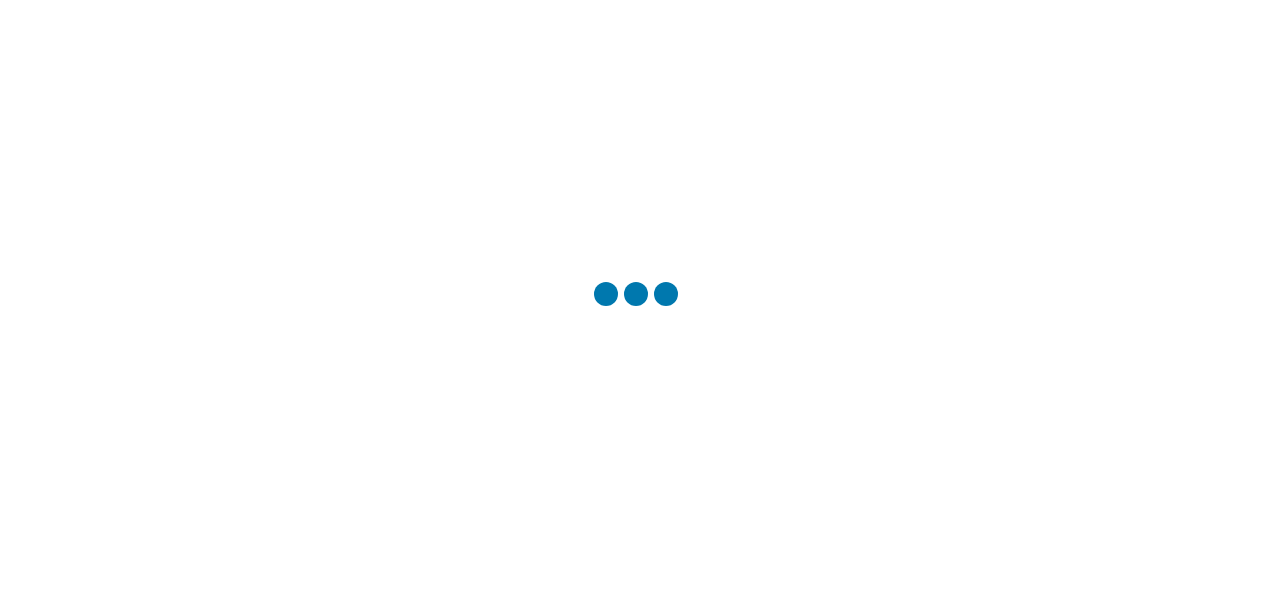 scroll, scrollTop: 0, scrollLeft: 0, axis: both 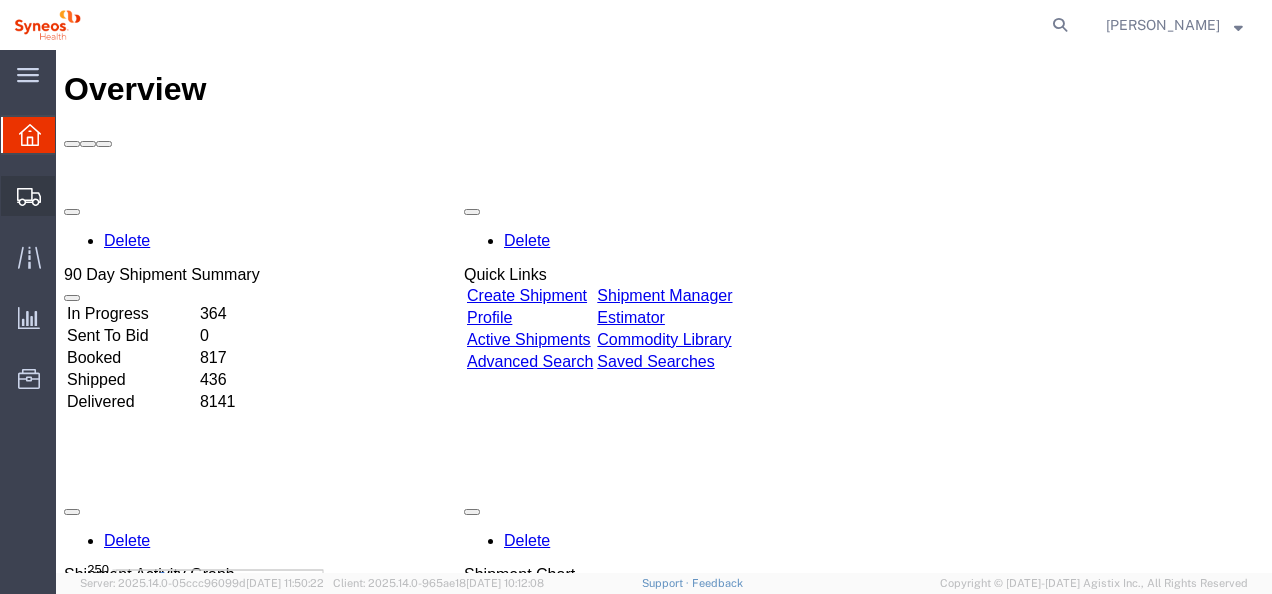 click on "Shipments" 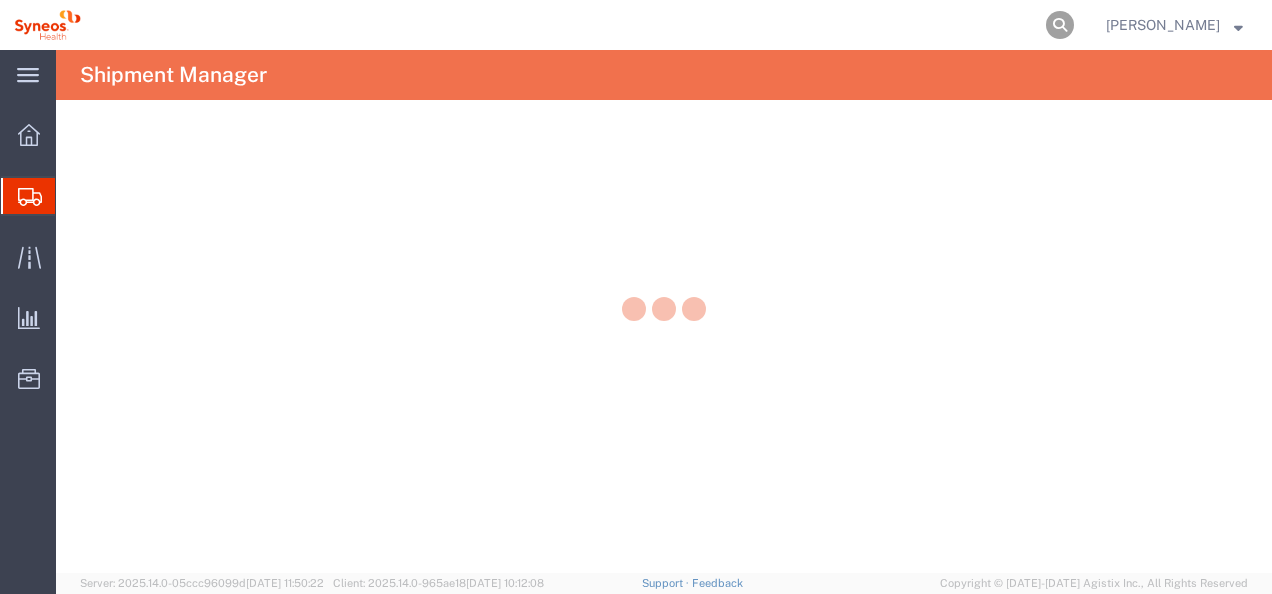 click 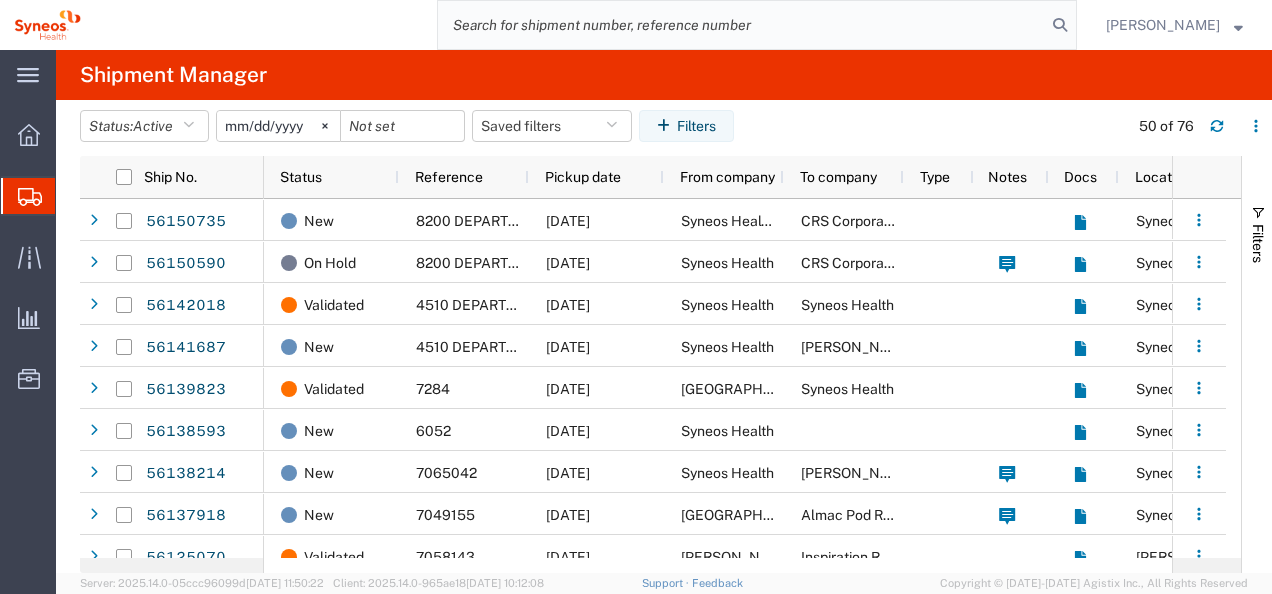 click 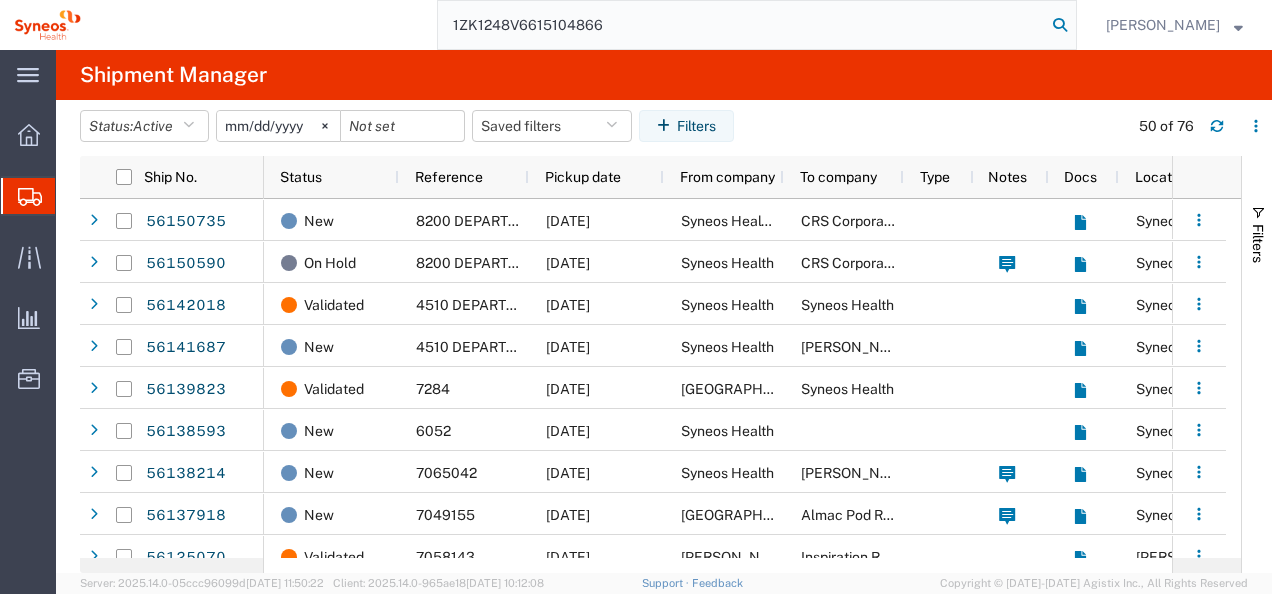 type on "1ZK1248V6615104866" 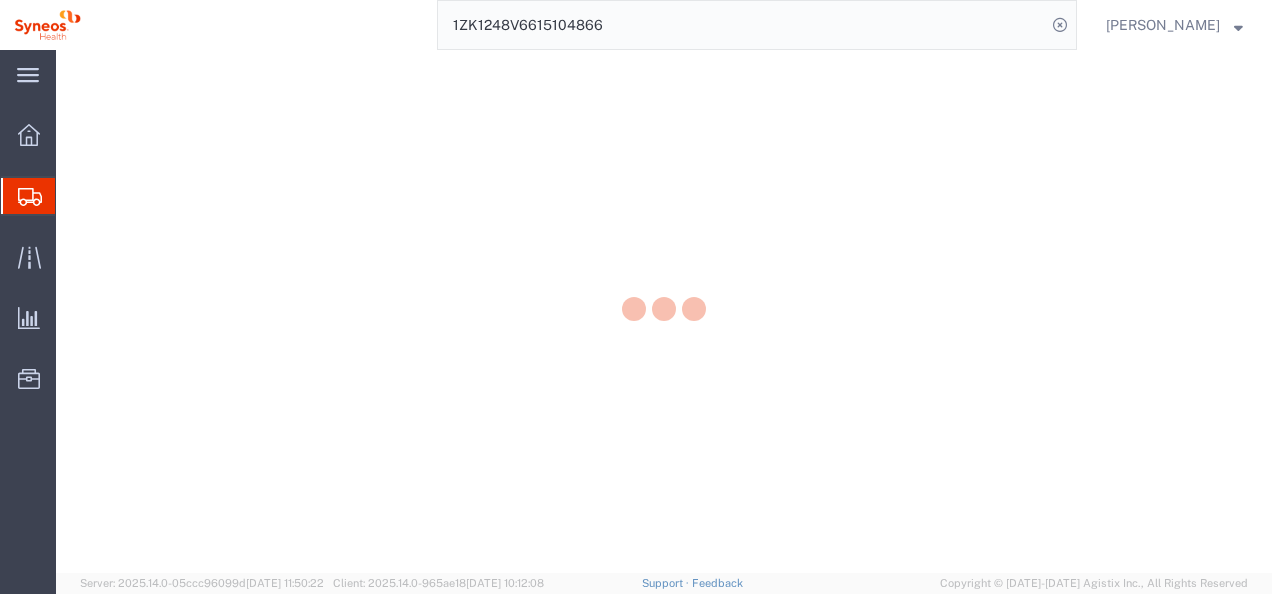 scroll, scrollTop: 0, scrollLeft: 0, axis: both 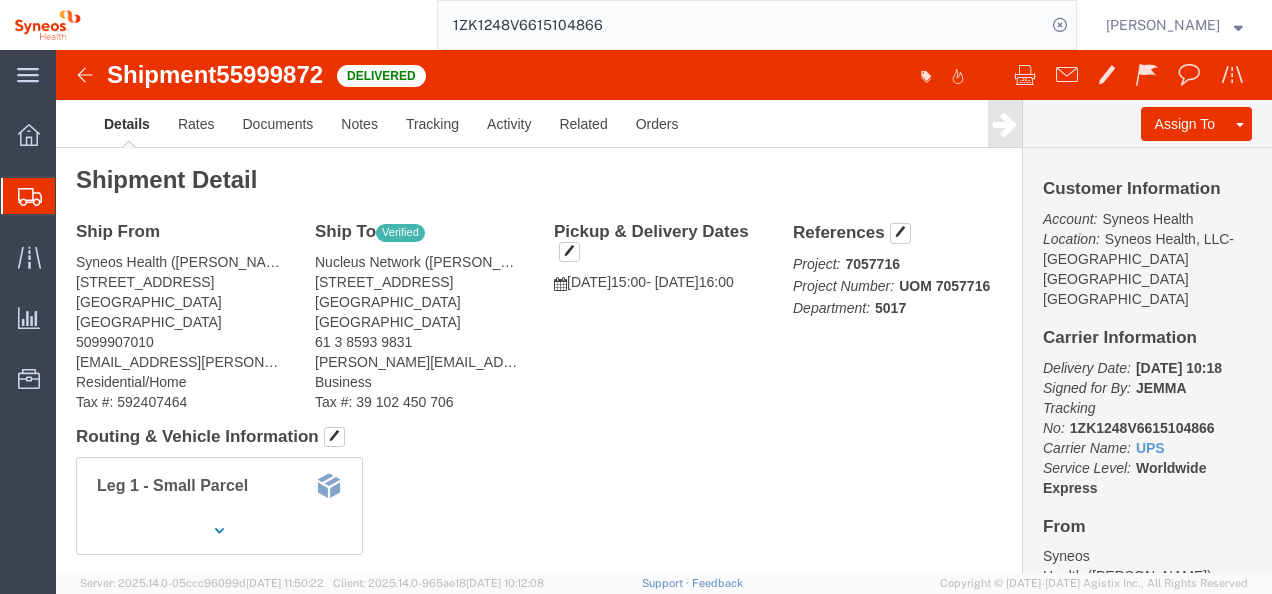click on "7057716" 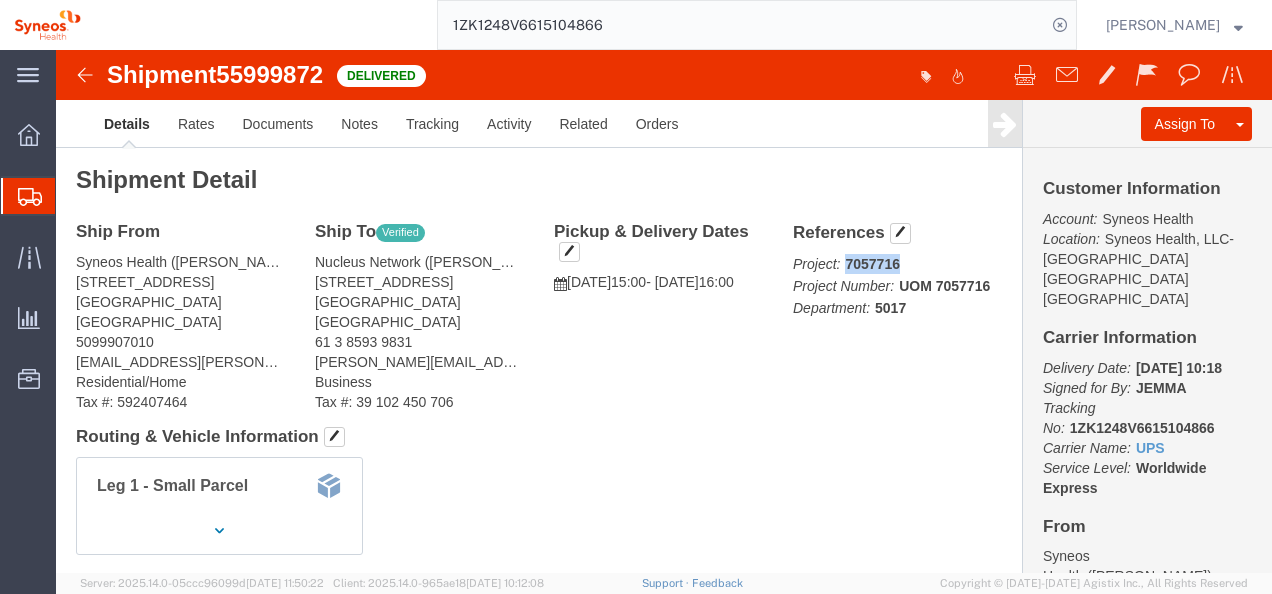 click on "7057716" 